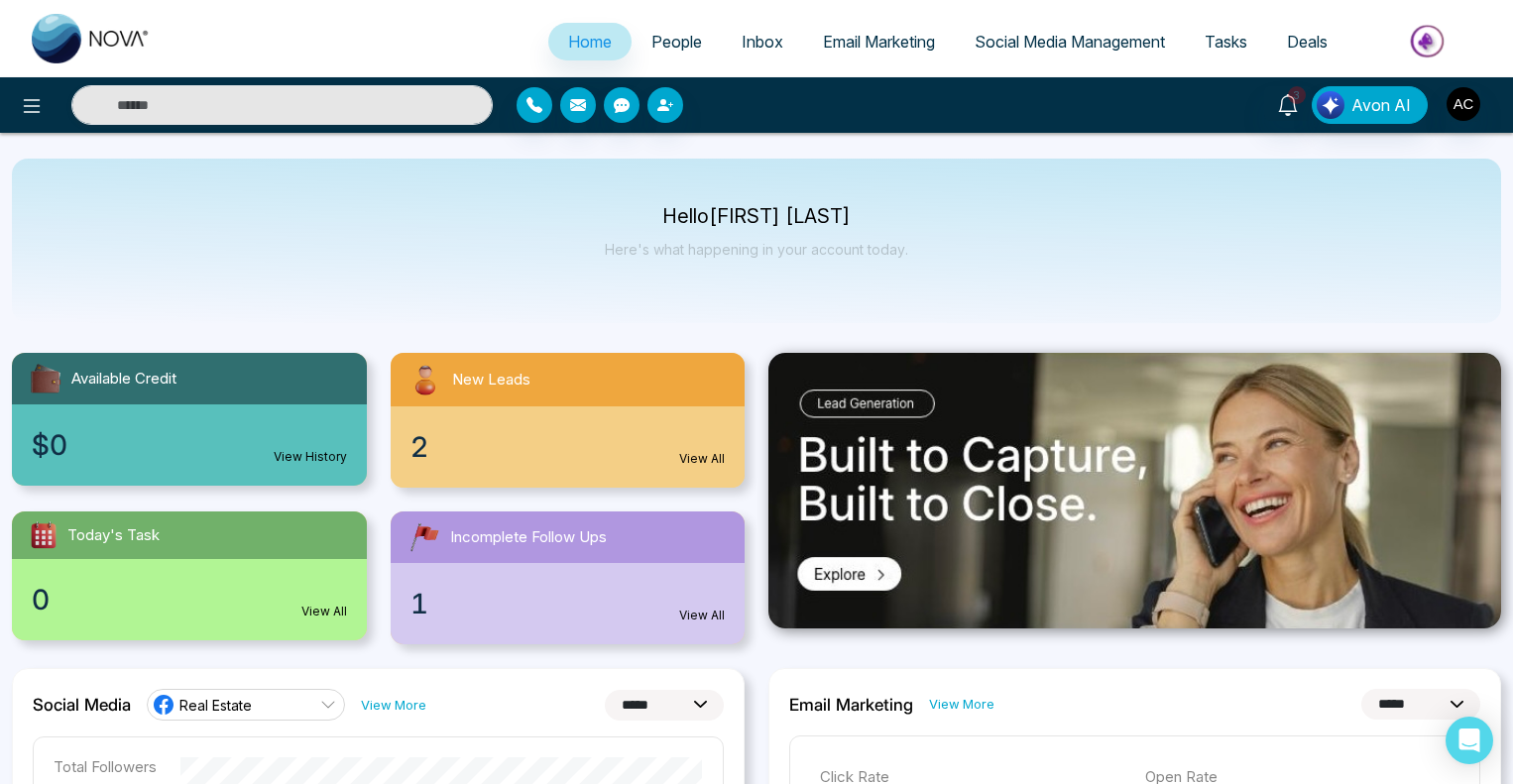 select on "*" 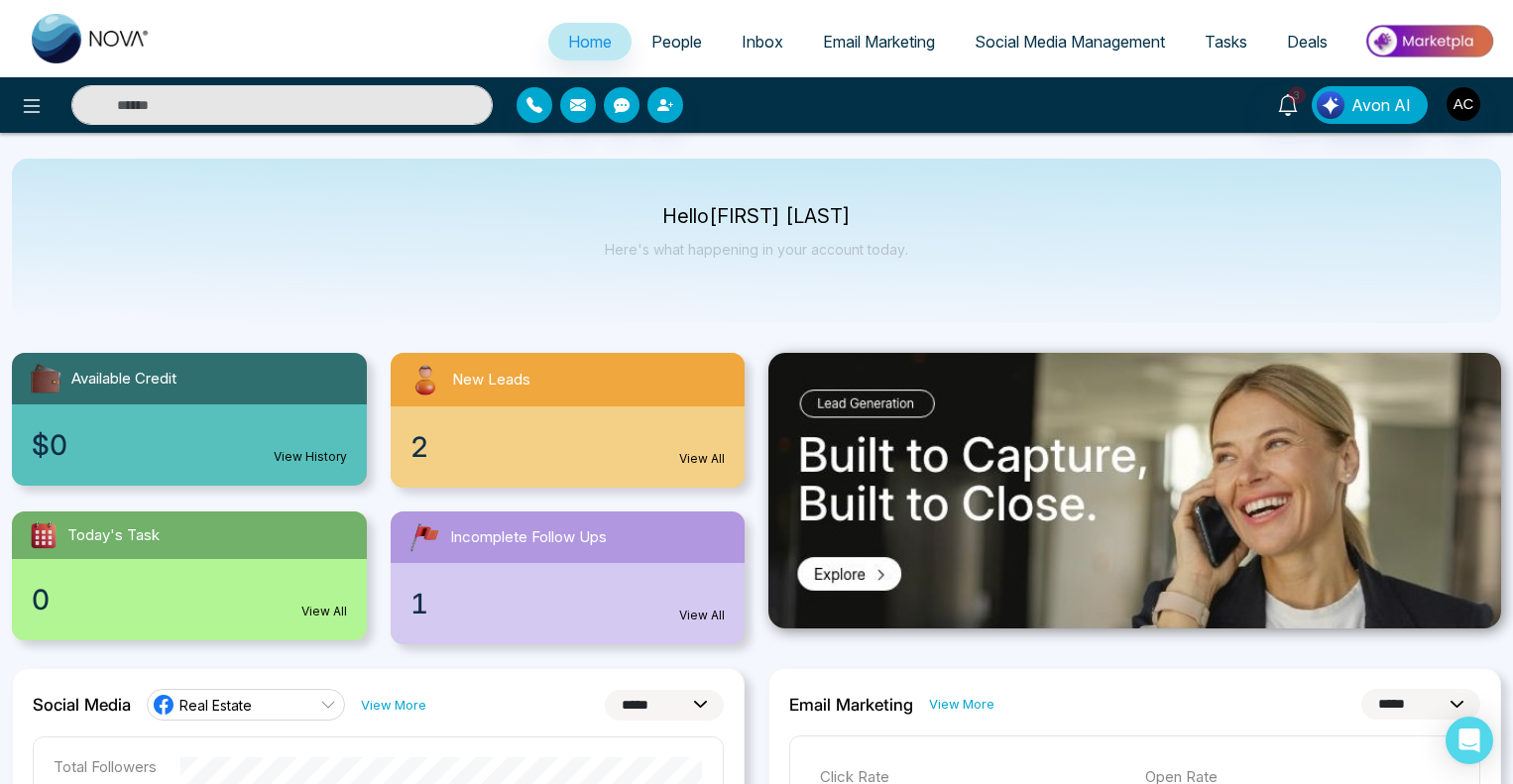 select on "*" 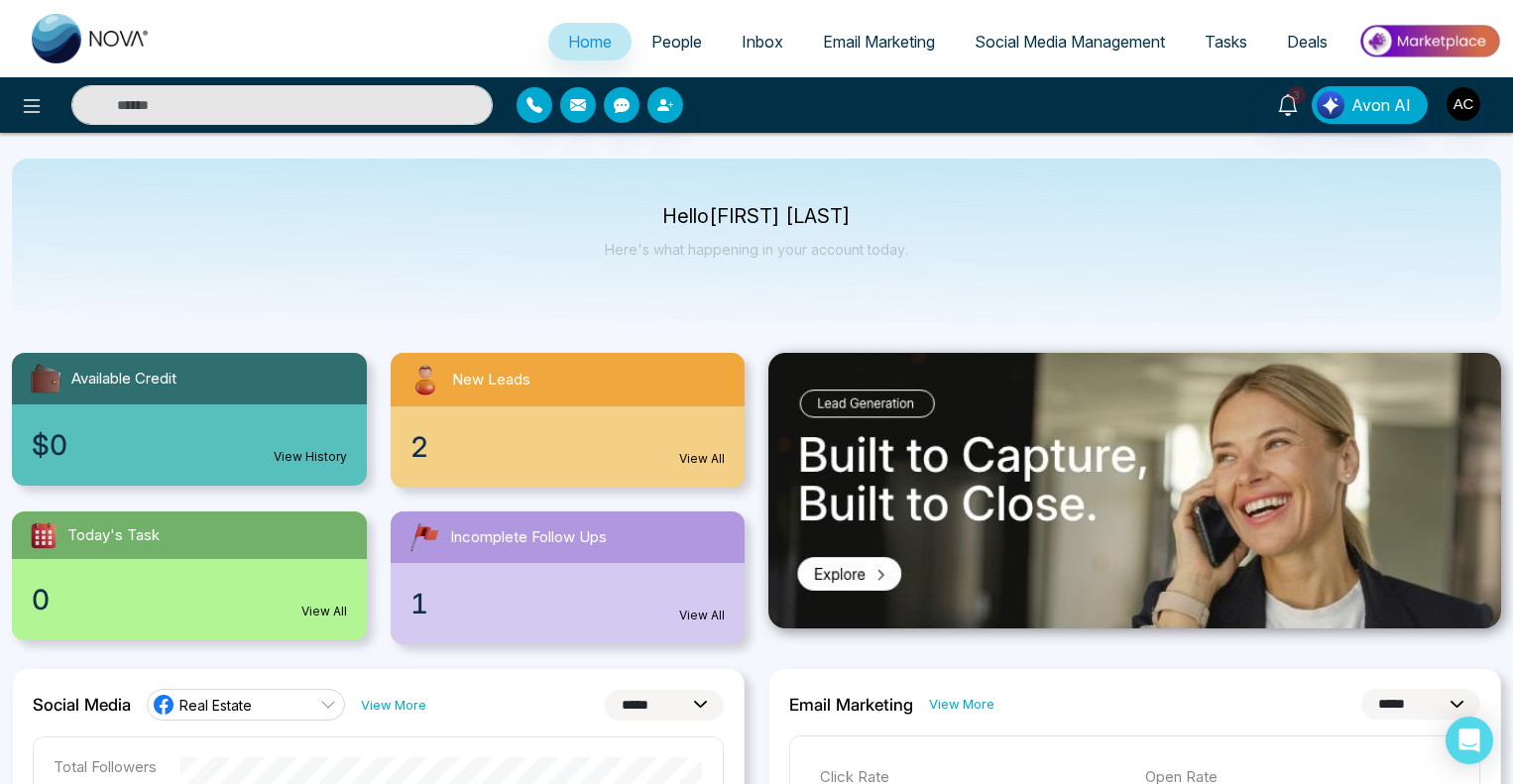 scroll, scrollTop: 0, scrollLeft: 0, axis: both 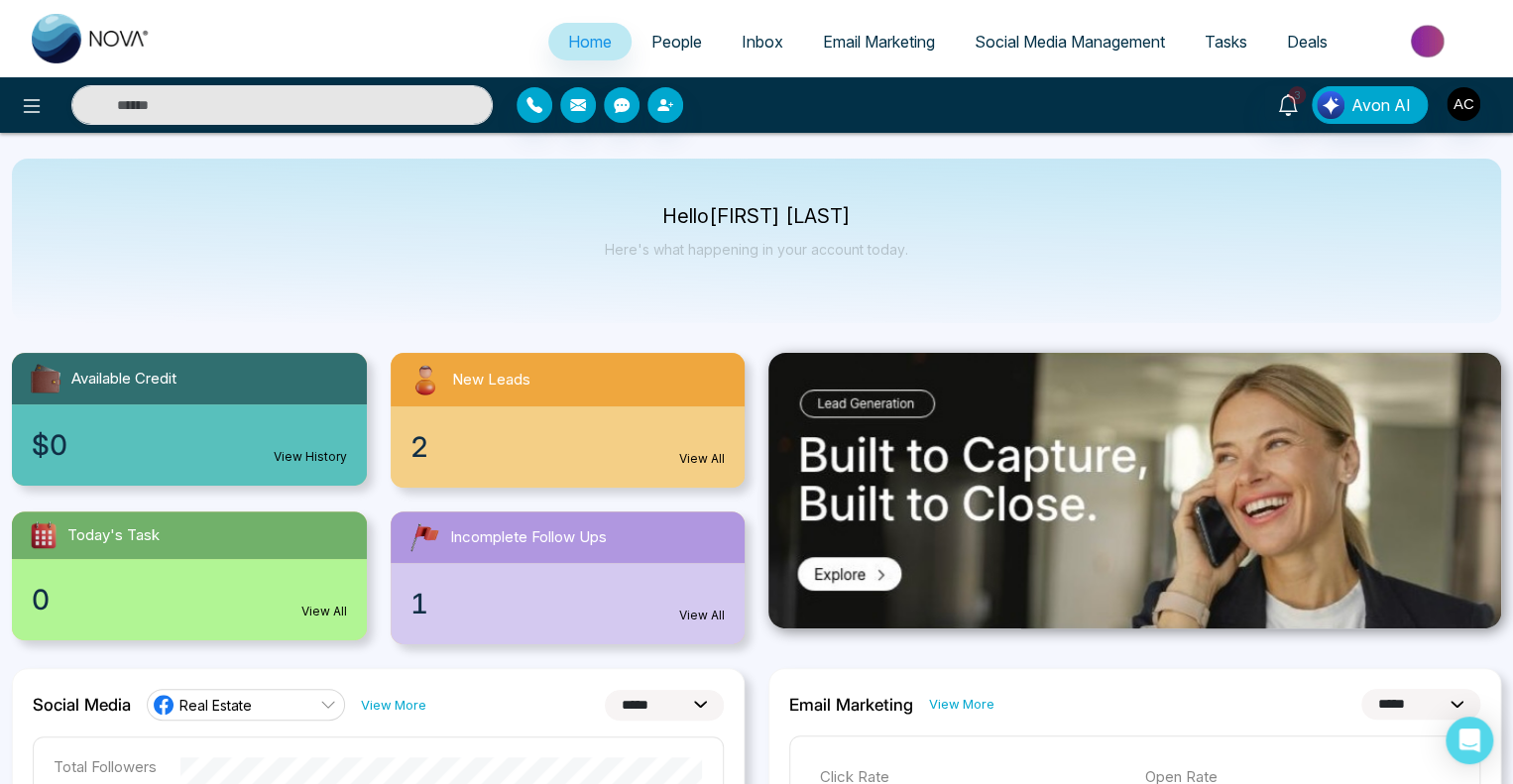 click on "People" at bounding box center [676, 42] 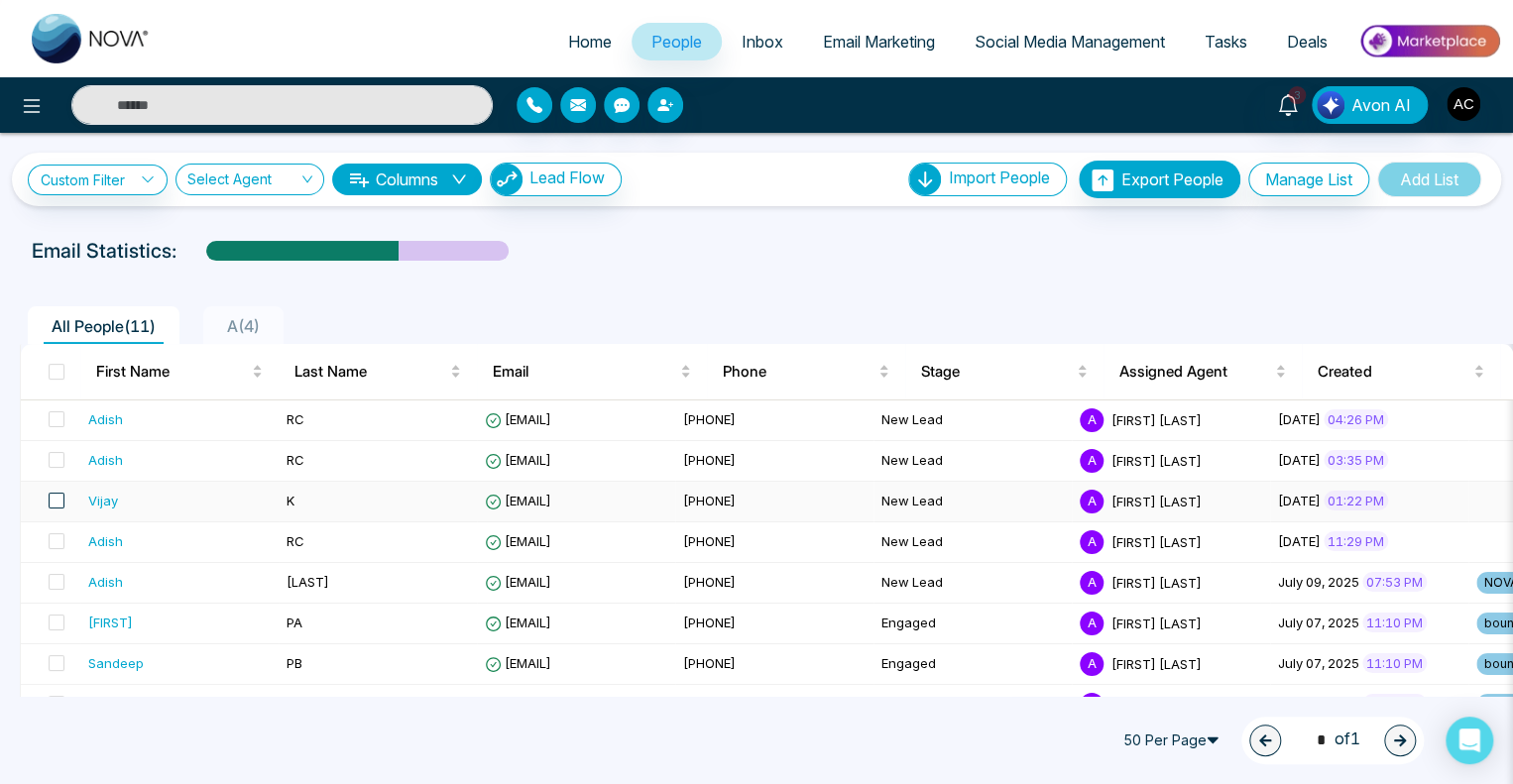 click at bounding box center [57, 501] 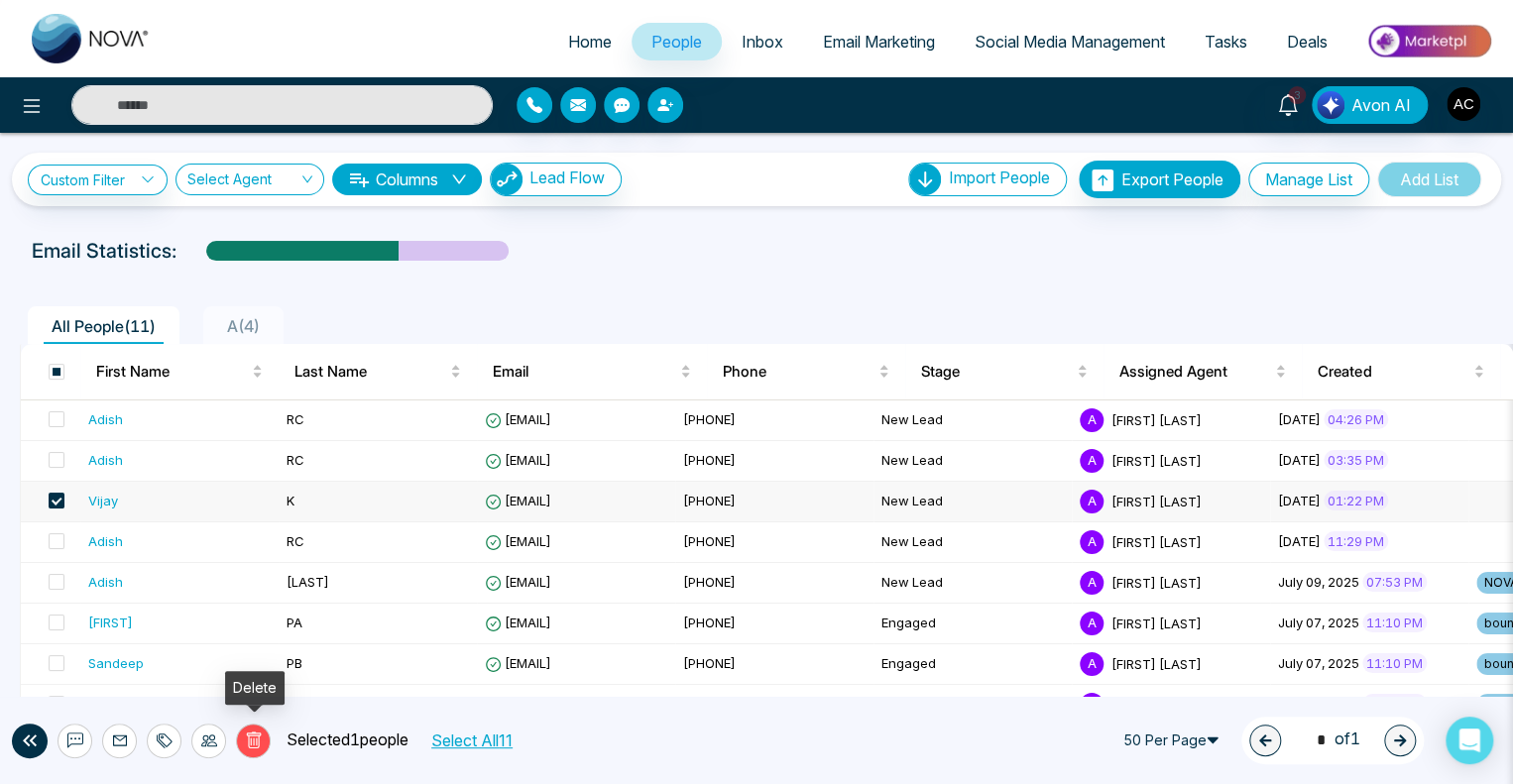 click 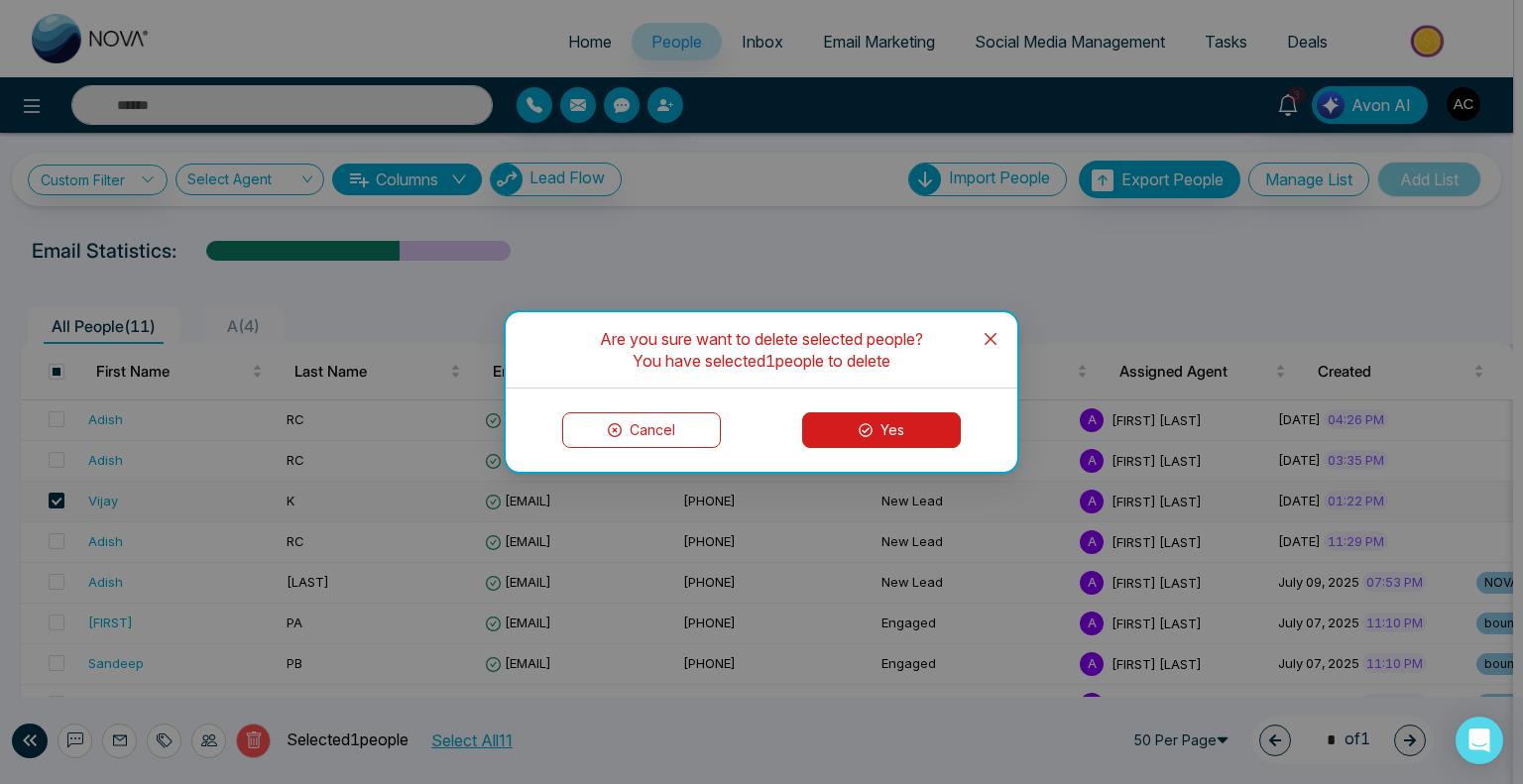 click on "Yes" at bounding box center (881, 430) 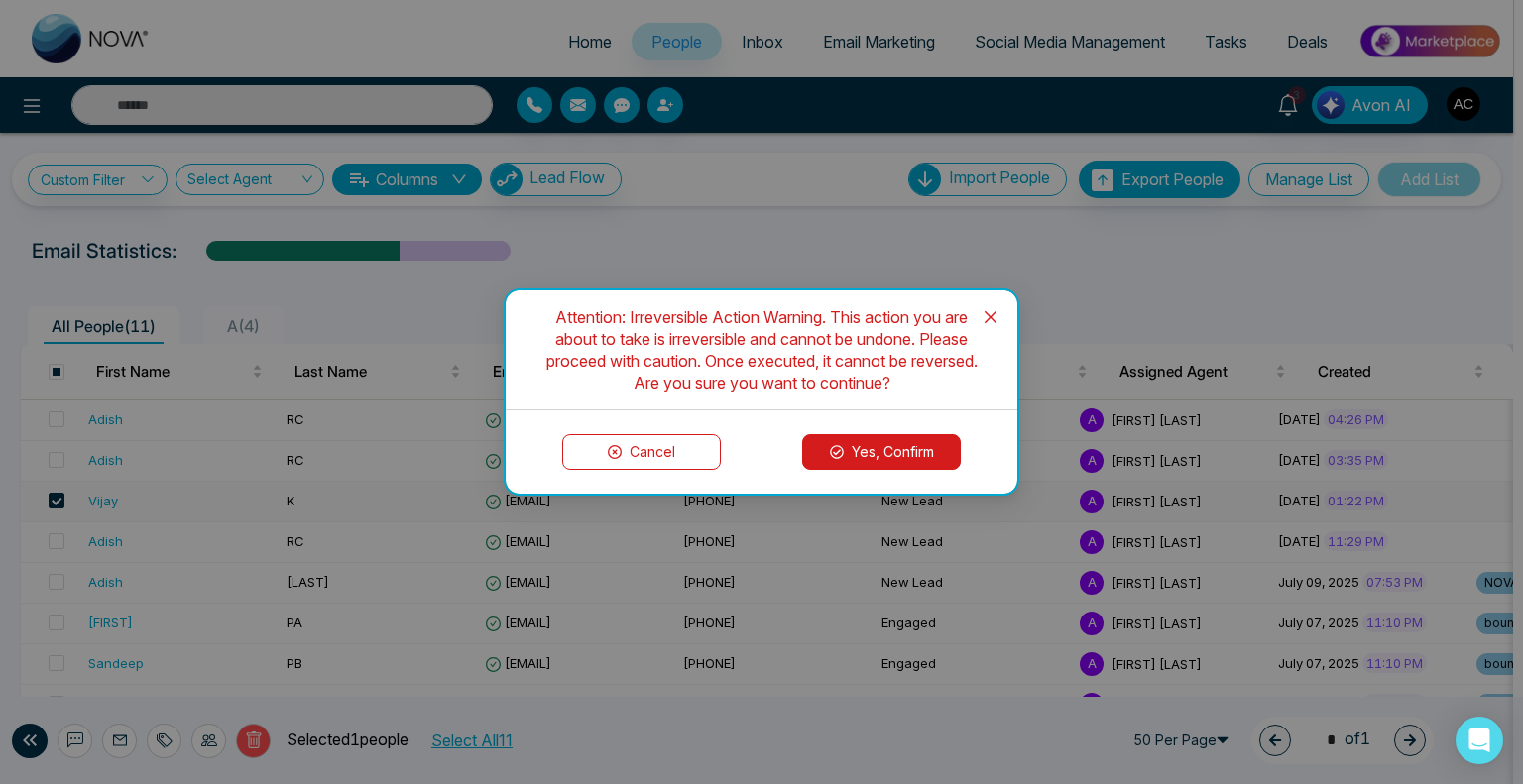 click on "Yes, Confirm" at bounding box center (881, 452) 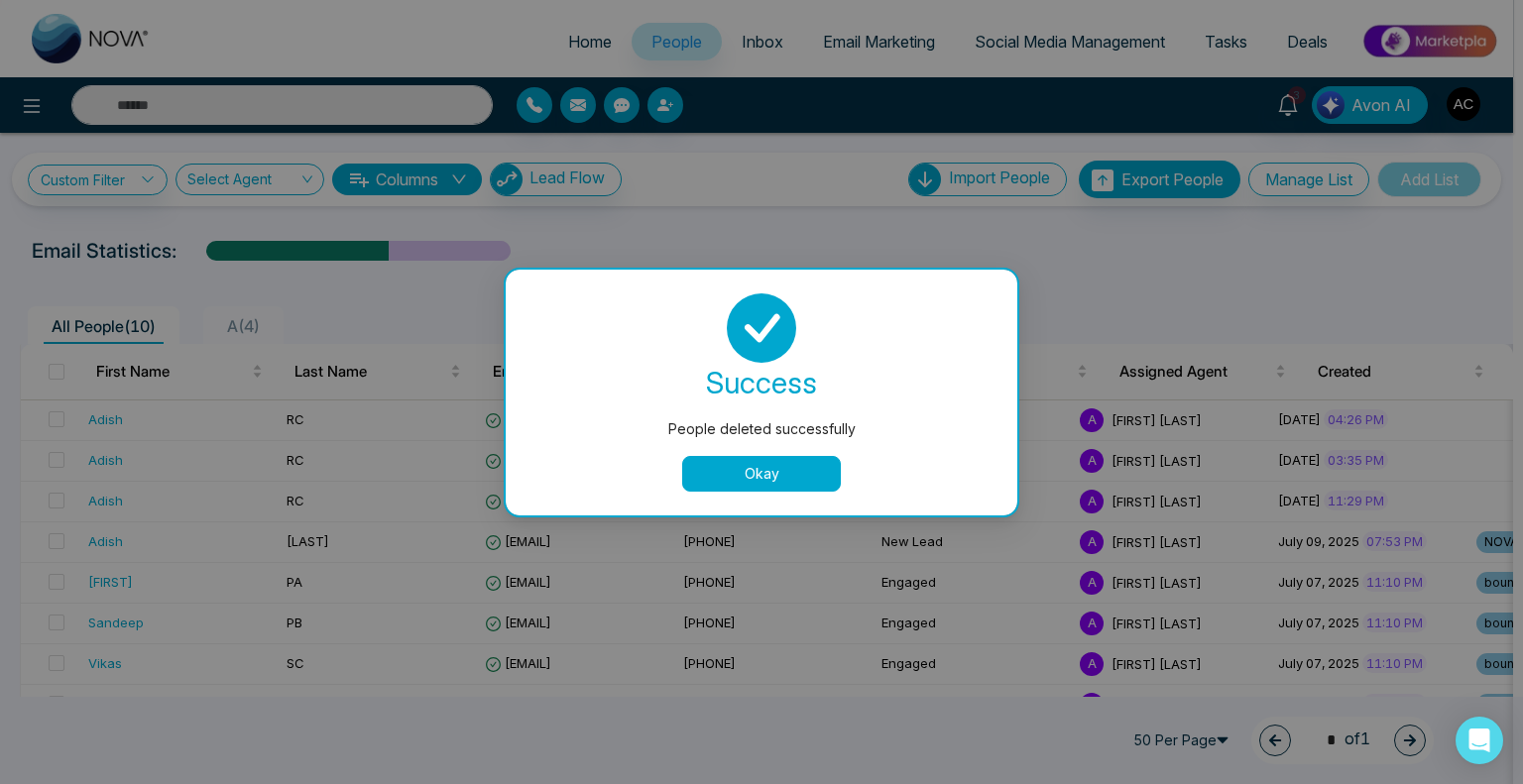 click on "Okay" at bounding box center [762, 474] 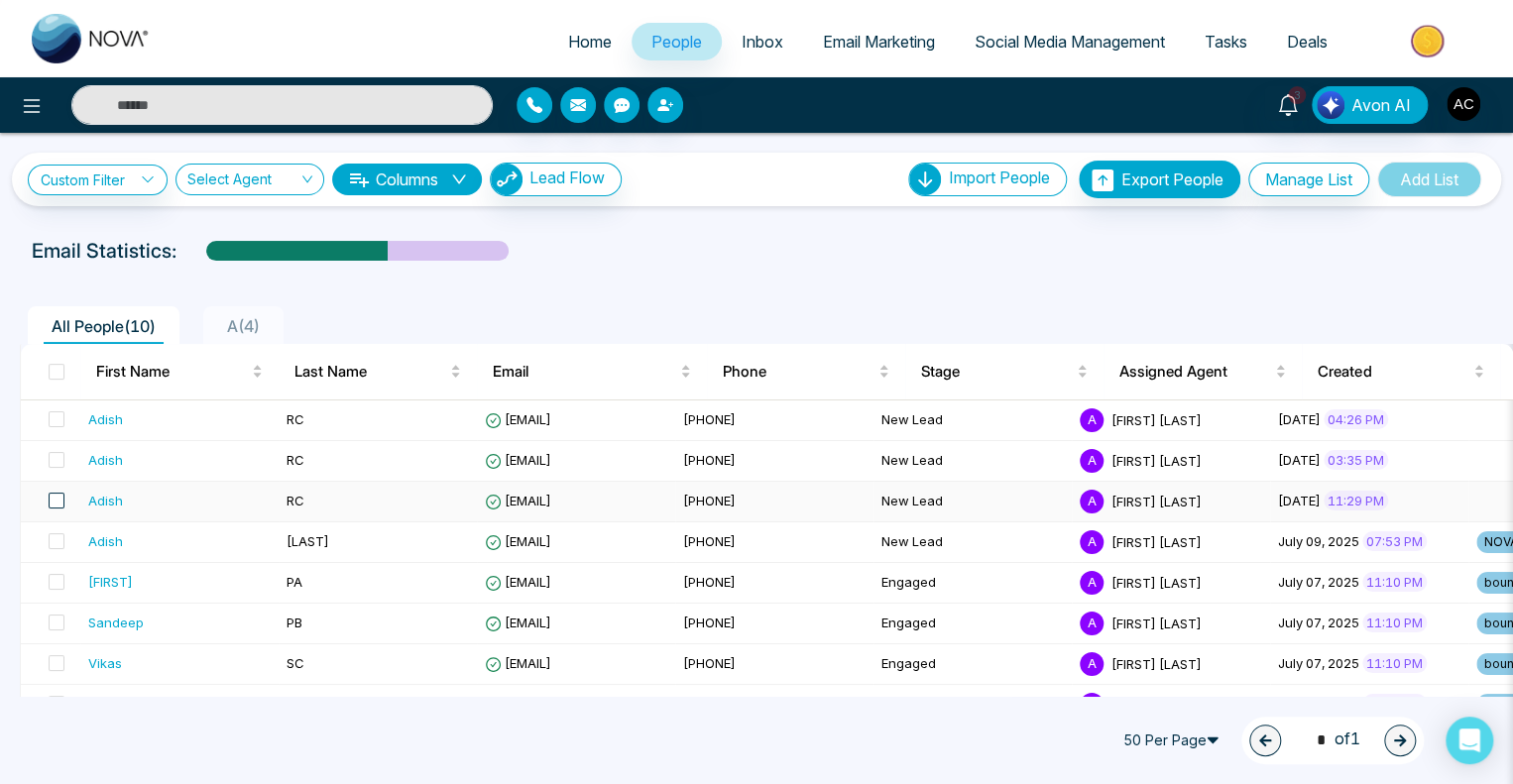 click at bounding box center [57, 501] 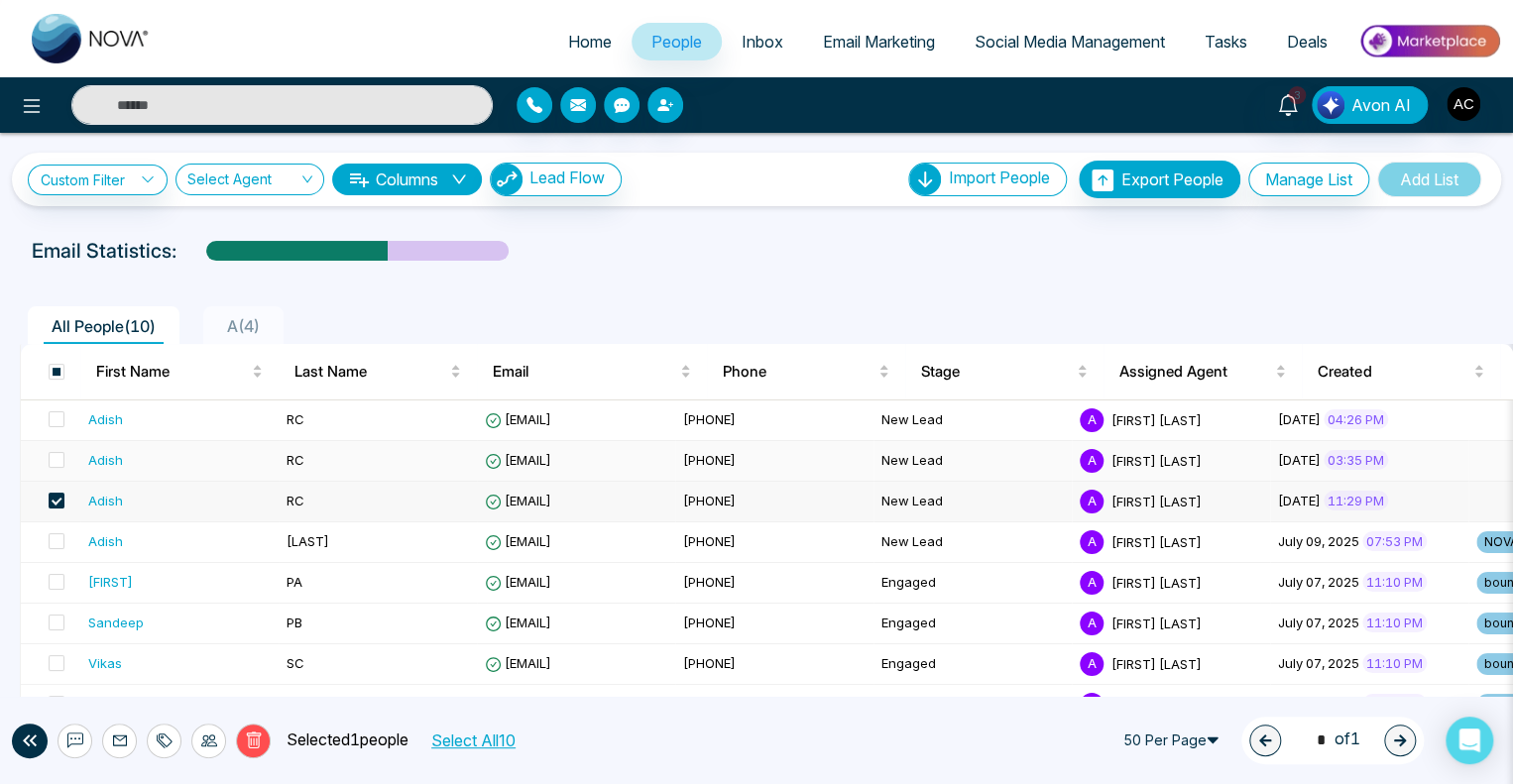 click at bounding box center (51, 461) 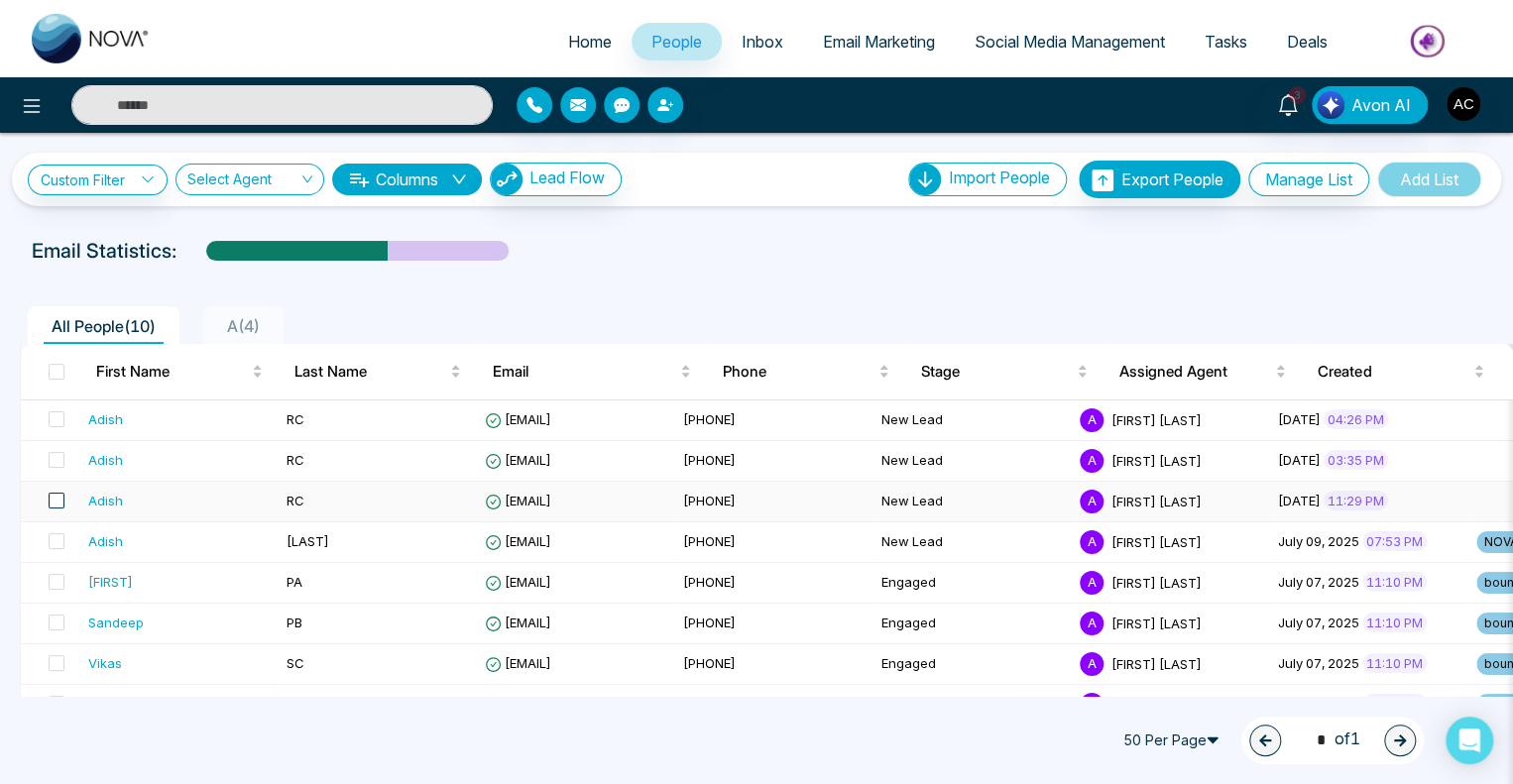 click at bounding box center [57, 501] 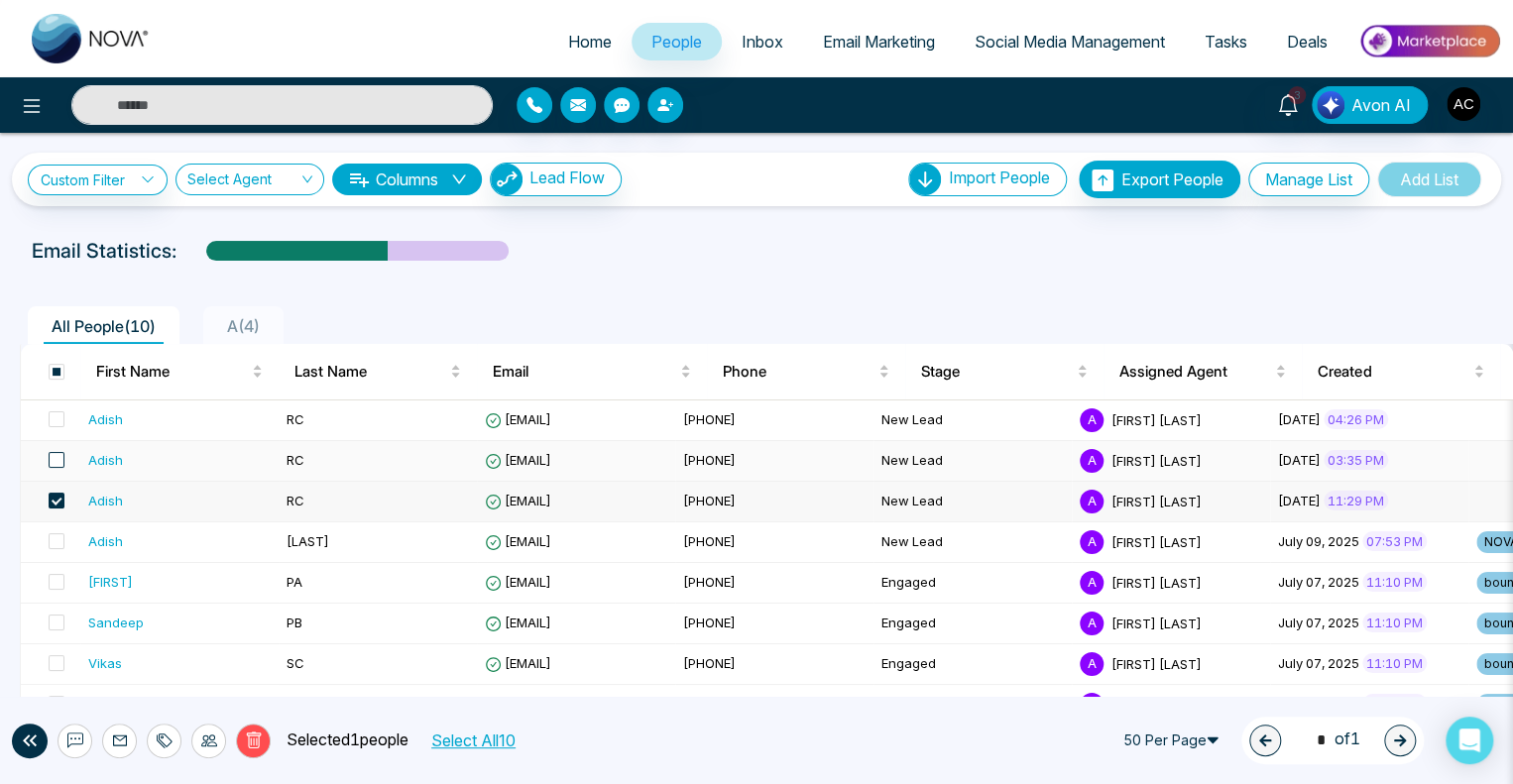 click at bounding box center [57, 460] 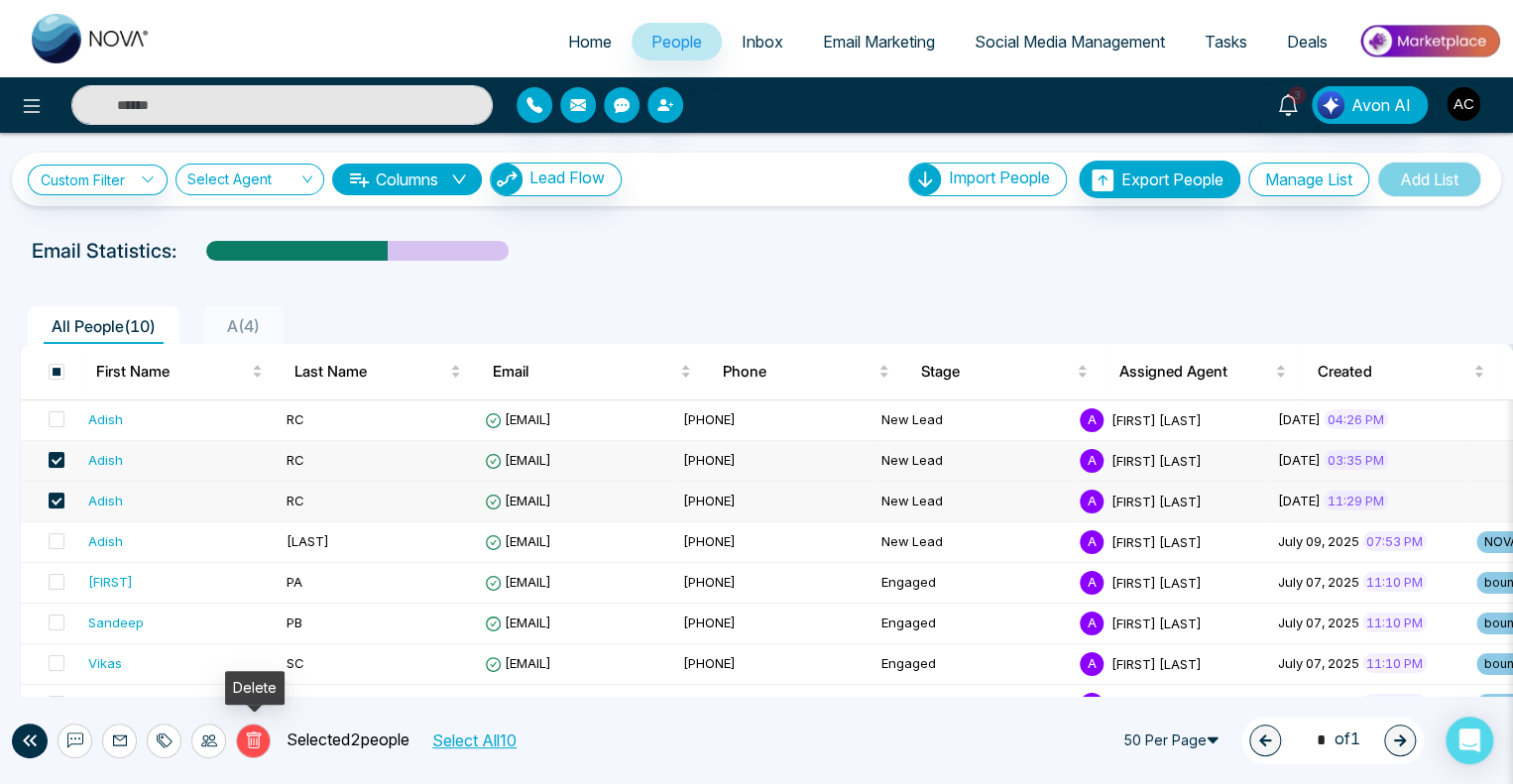 click 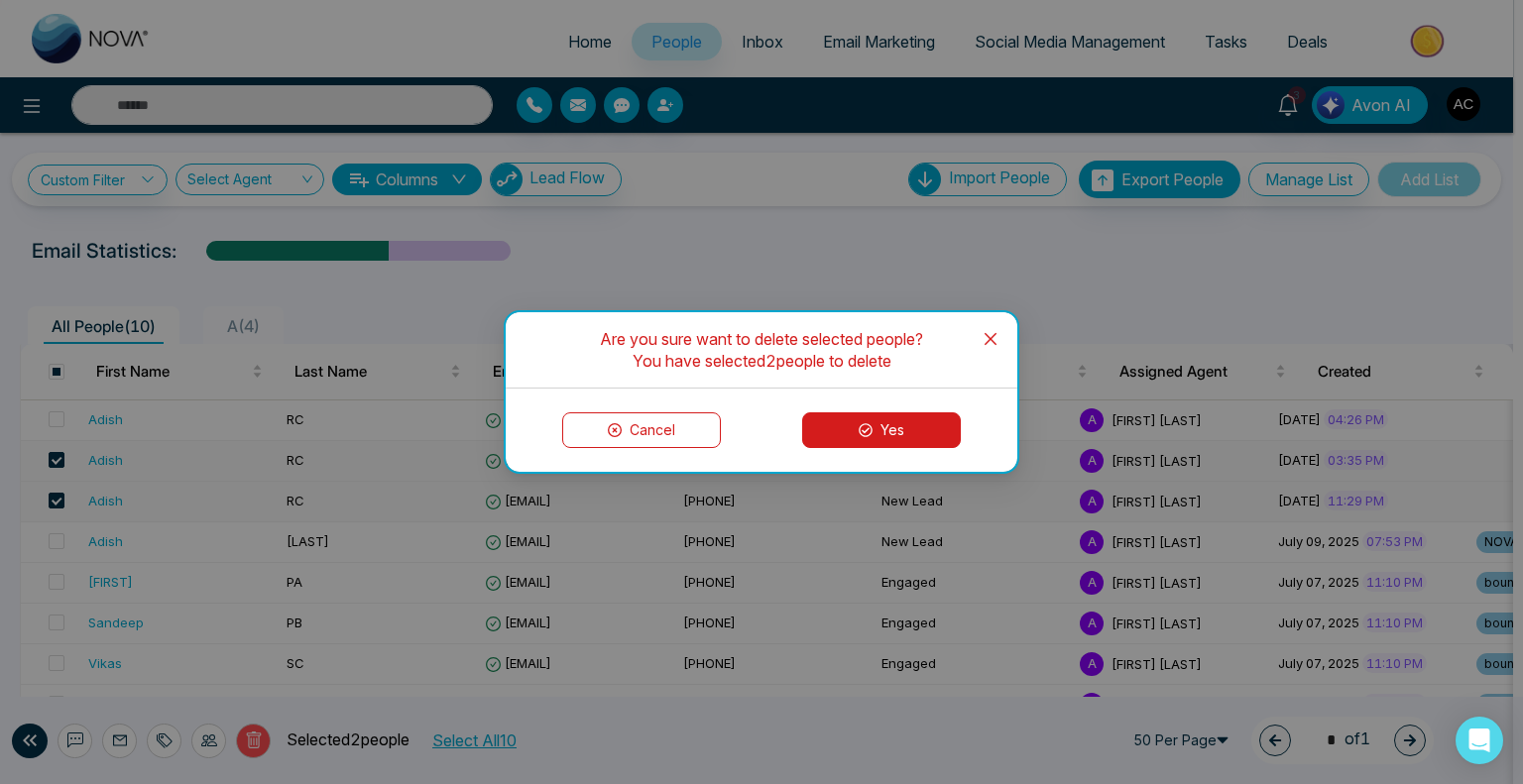 click on "Yes" at bounding box center (881, 430) 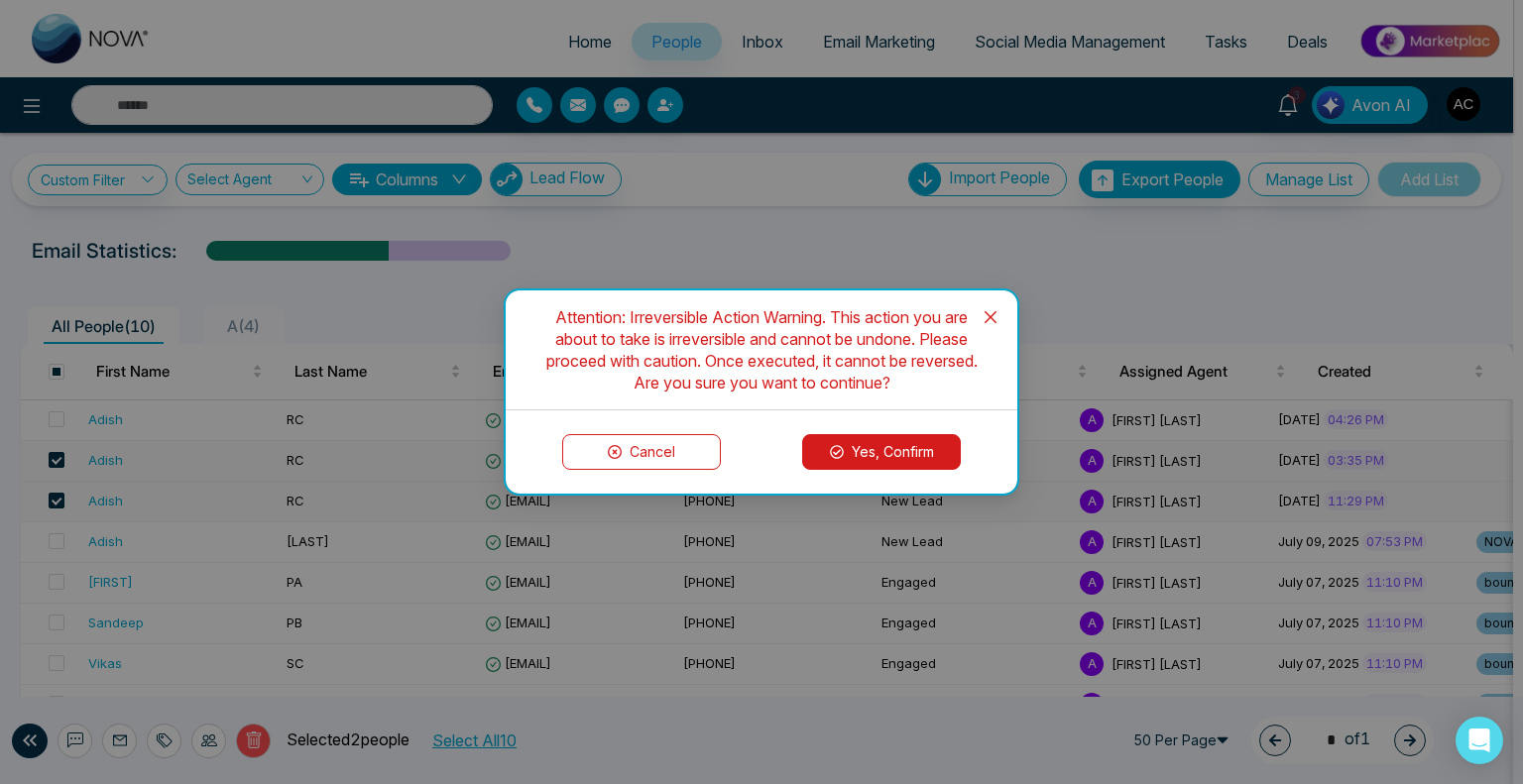 click on "Yes, Confirm" at bounding box center (881, 452) 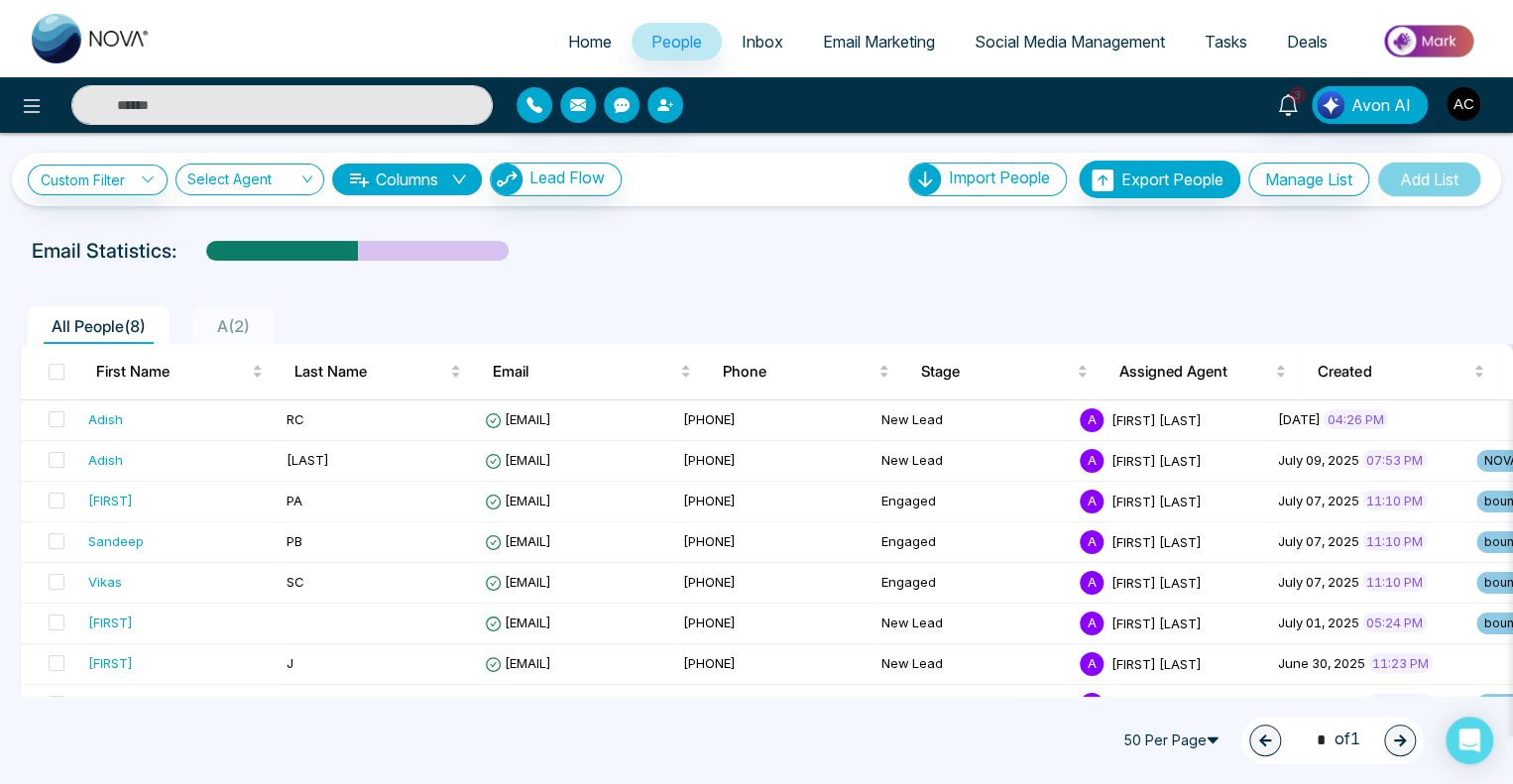 click at bounding box center [1463, 104] 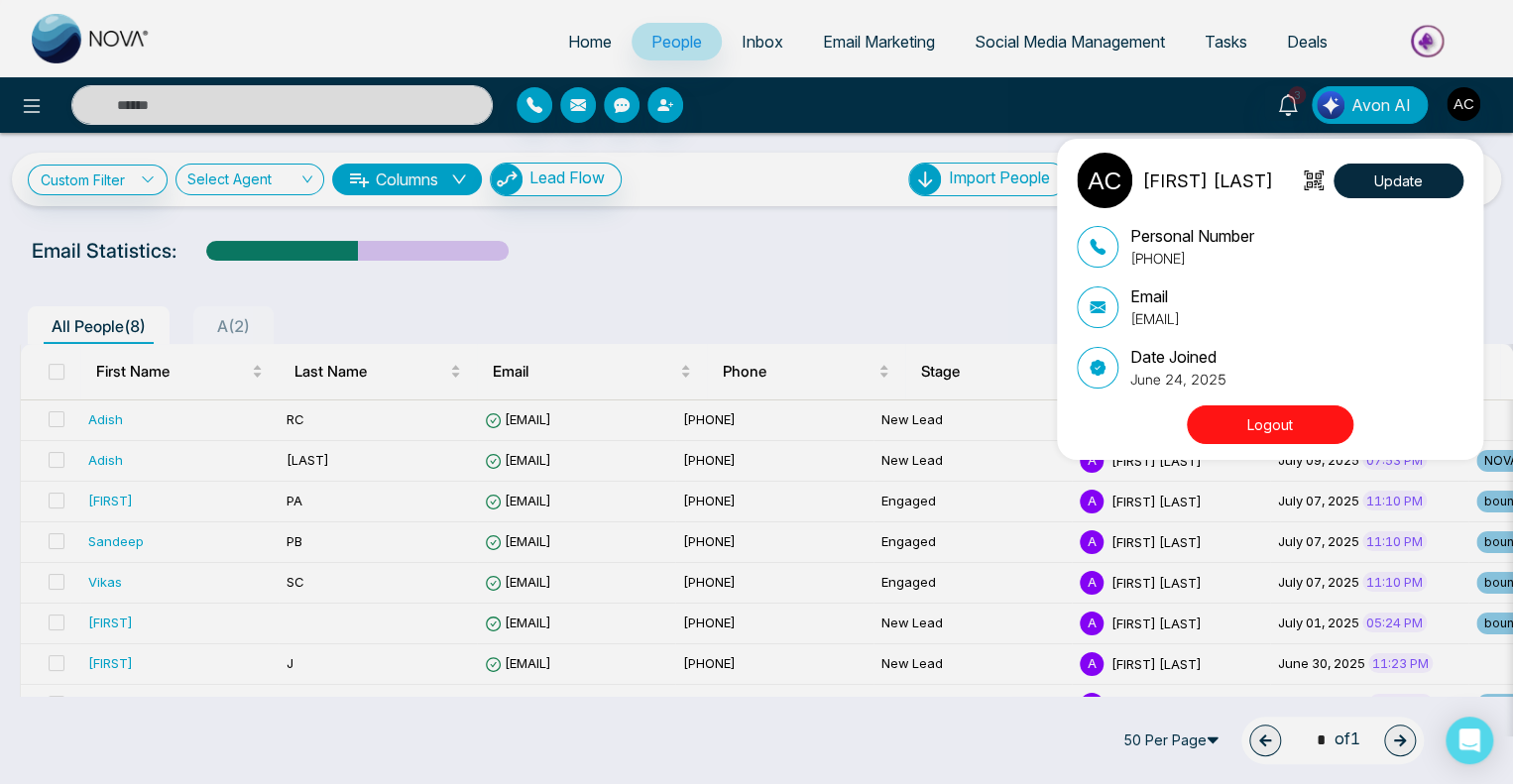 click on "Logout" at bounding box center (1270, 424) 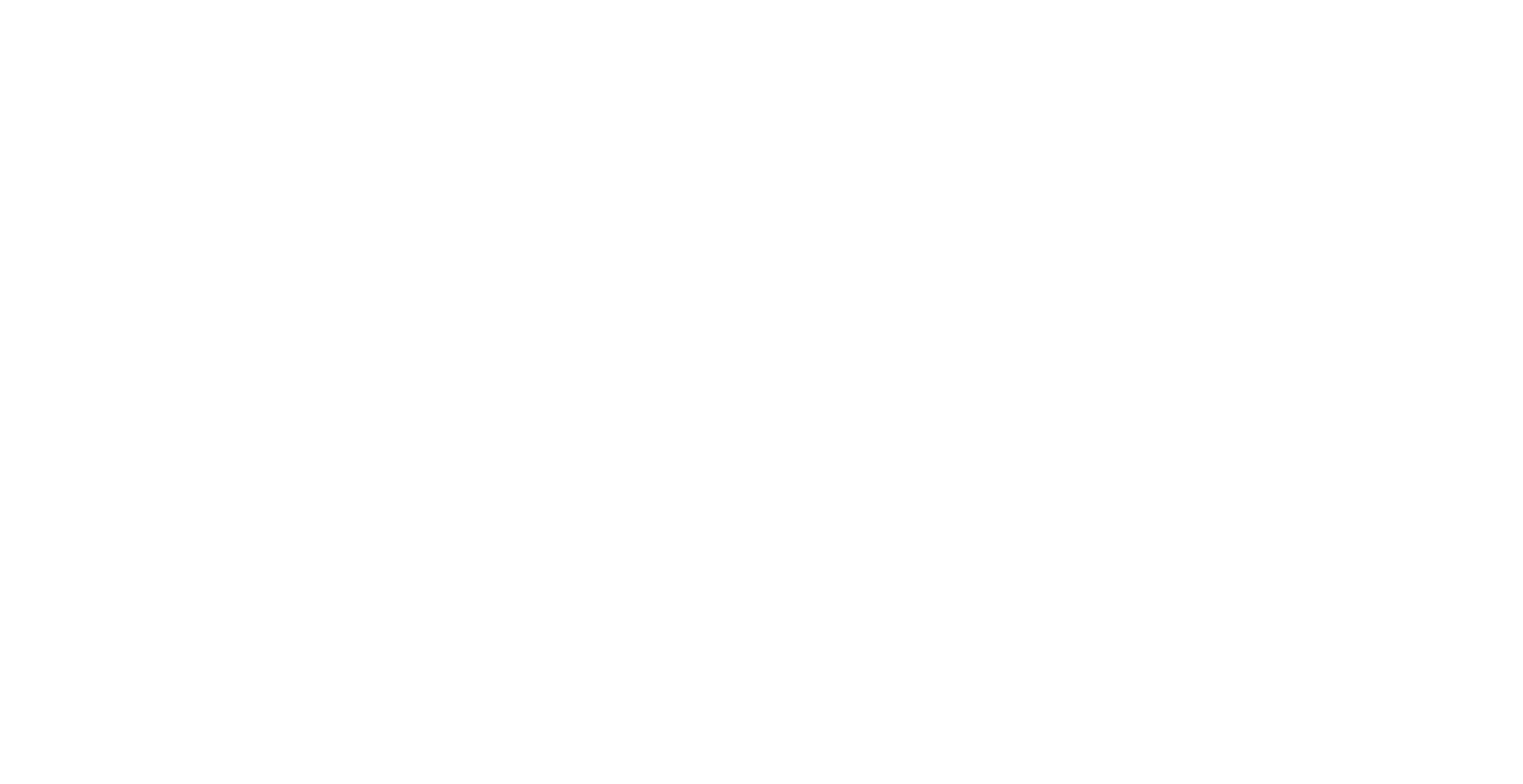 scroll, scrollTop: 0, scrollLeft: 0, axis: both 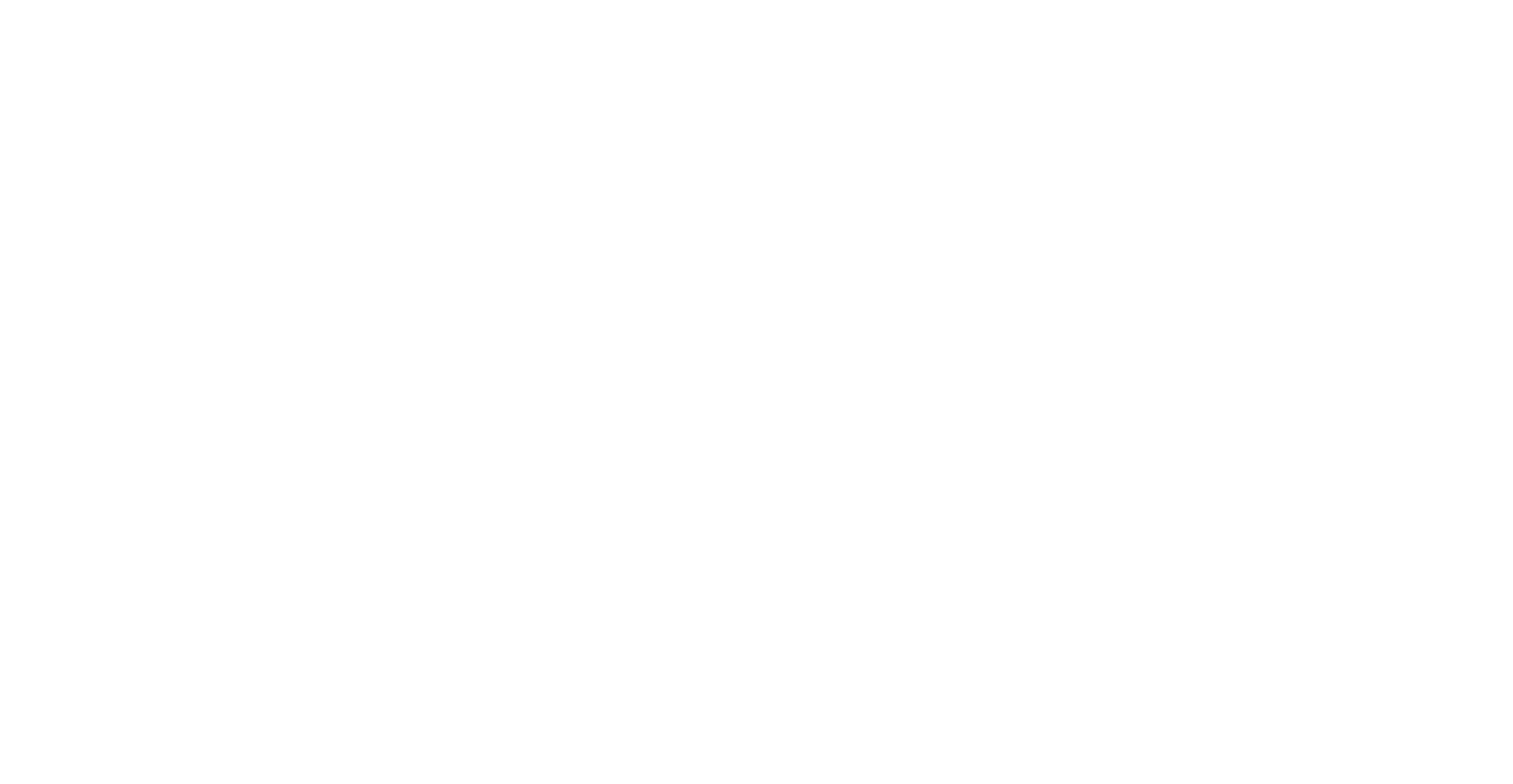 select on "*" 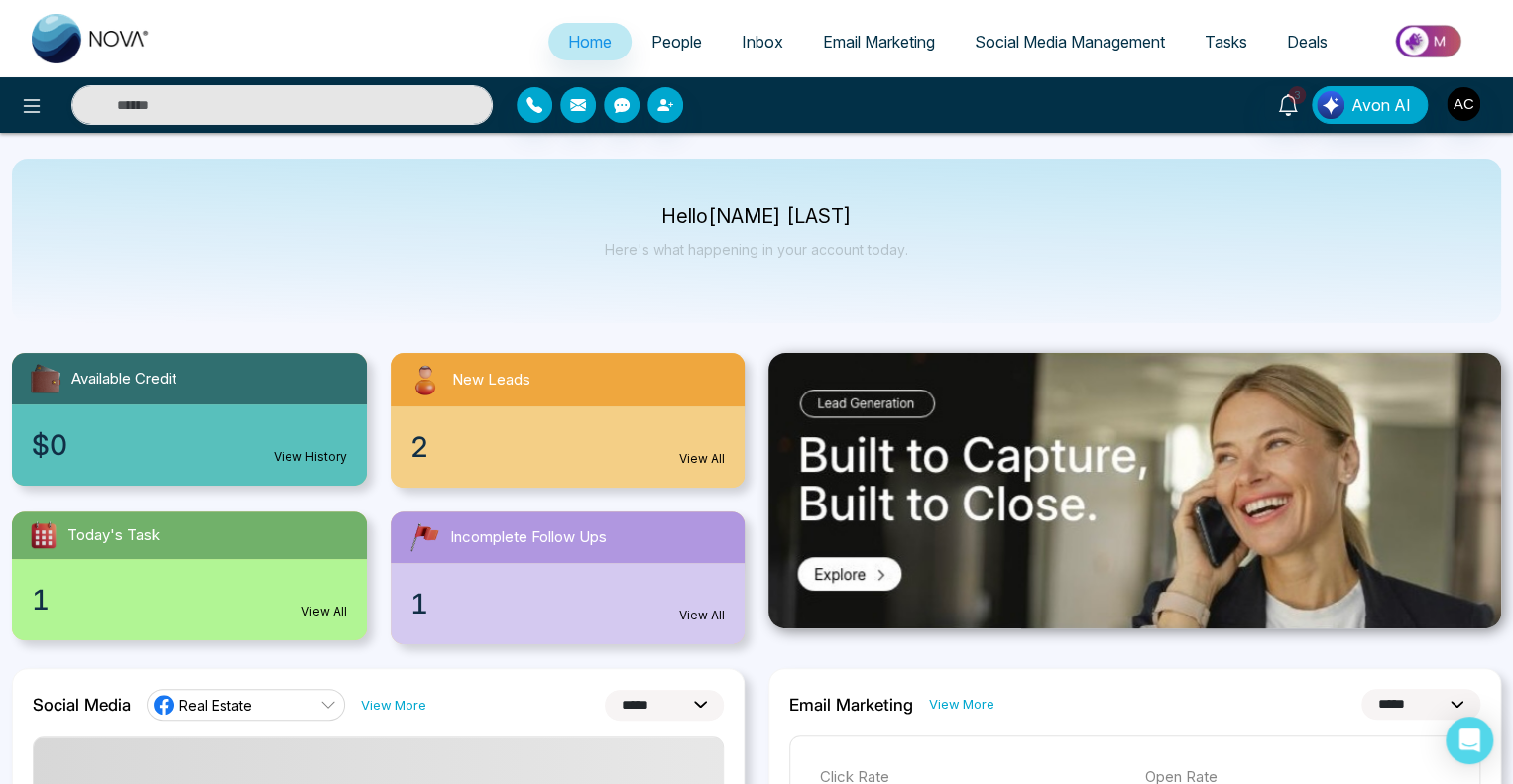 click on "People" at bounding box center [676, 42] 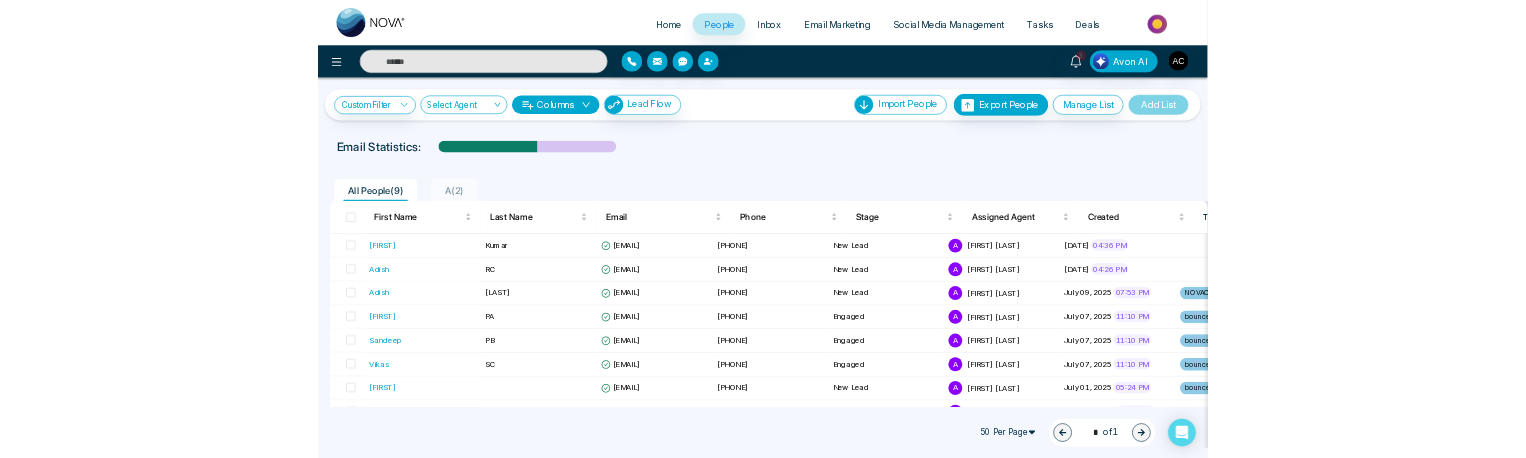 scroll, scrollTop: 0, scrollLeft: 0, axis: both 